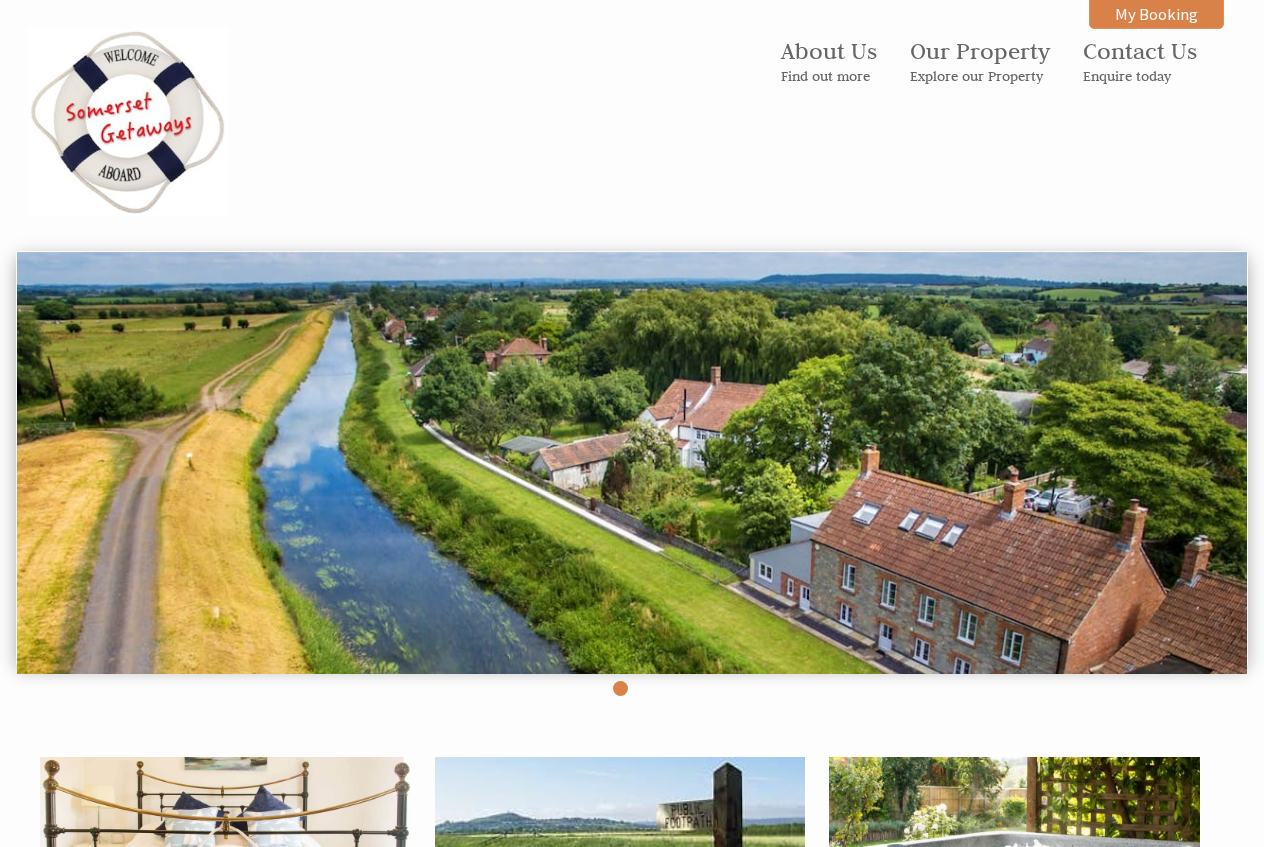 scroll, scrollTop: 0, scrollLeft: 0, axis: both 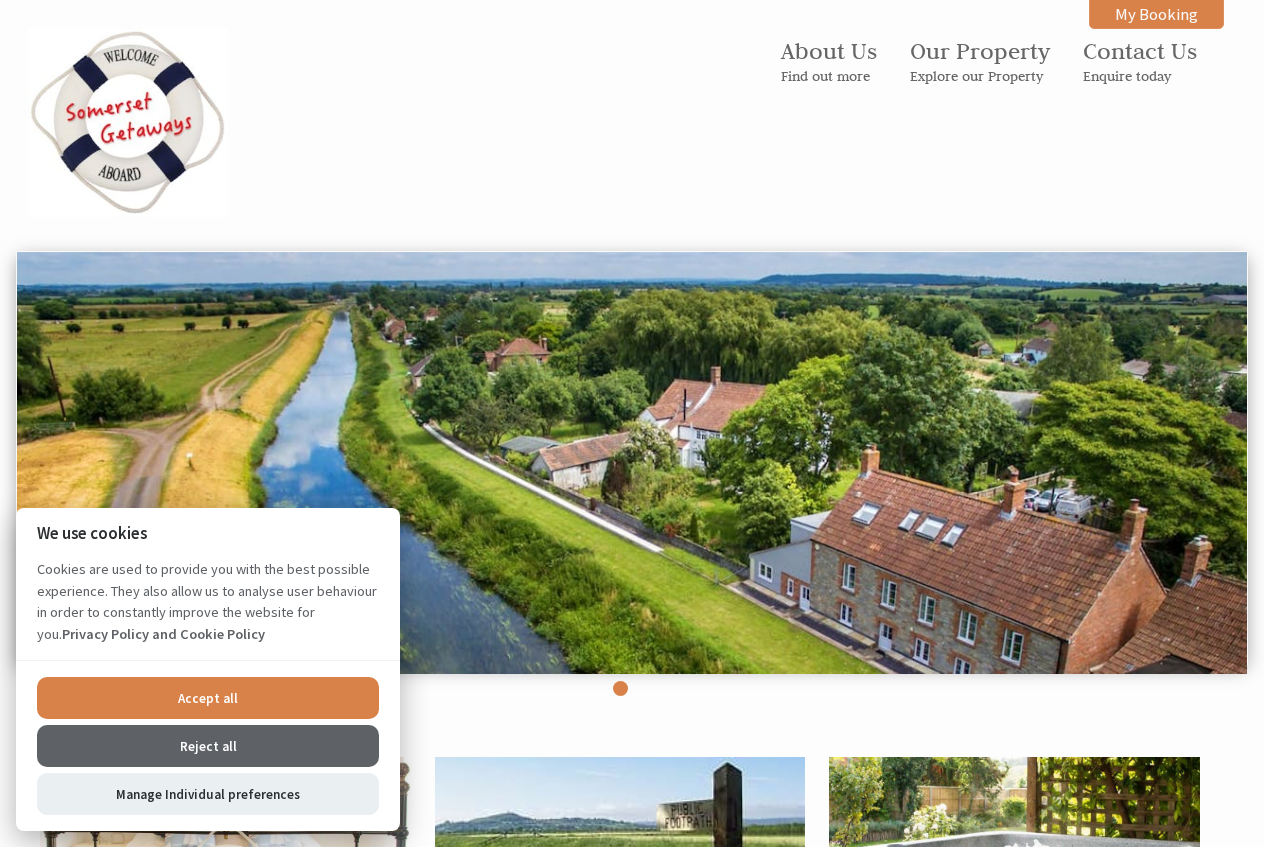 click on "Reject all" at bounding box center [208, 746] 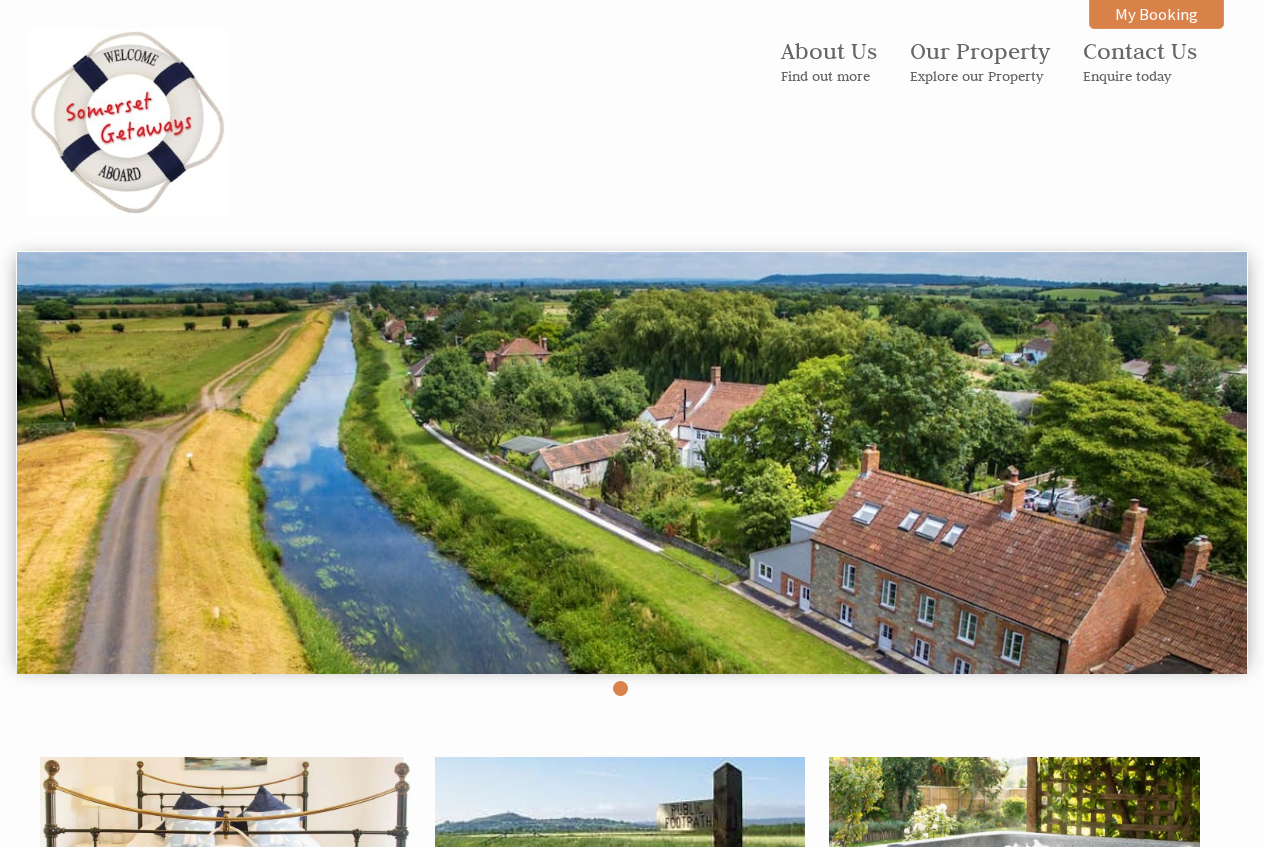 scroll, scrollTop: 1453, scrollLeft: 0, axis: vertical 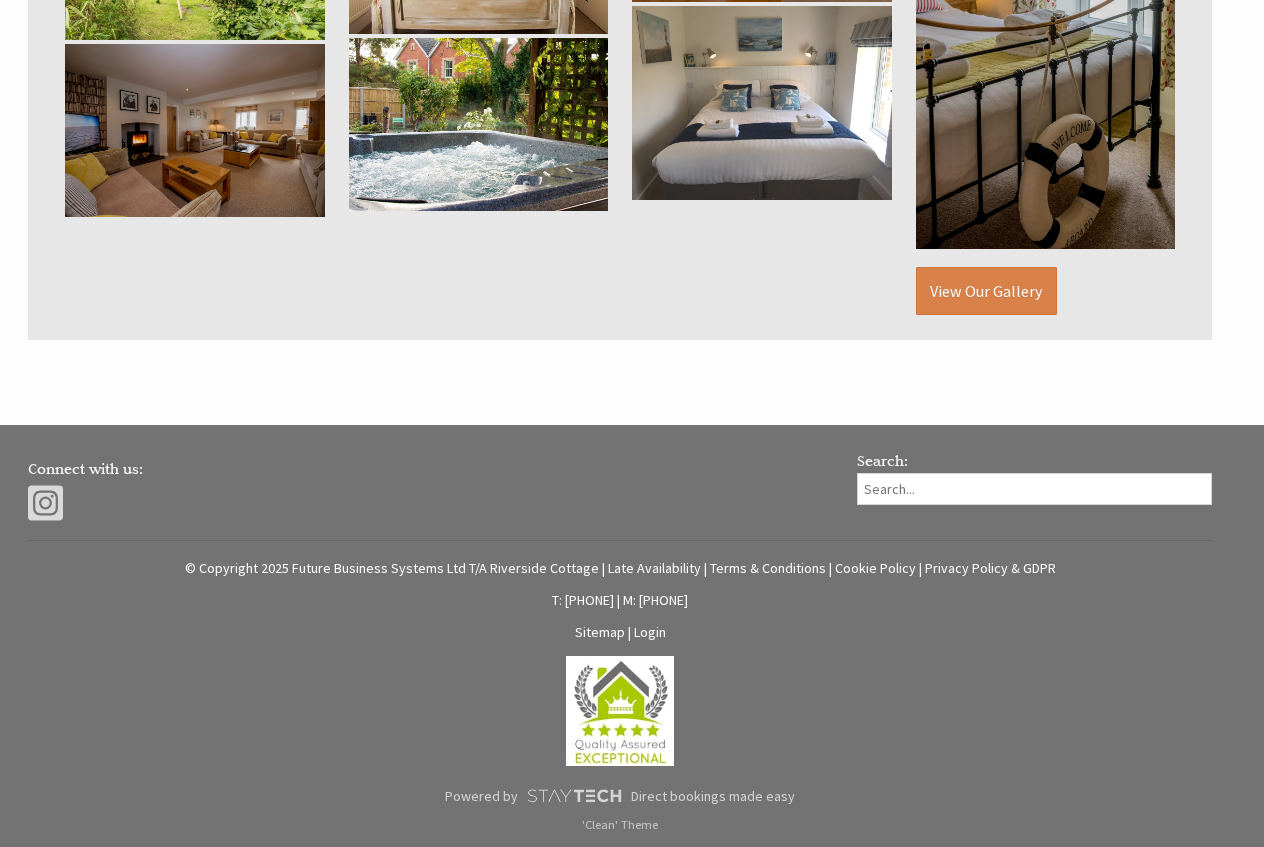 click on "Login" at bounding box center [650, 632] 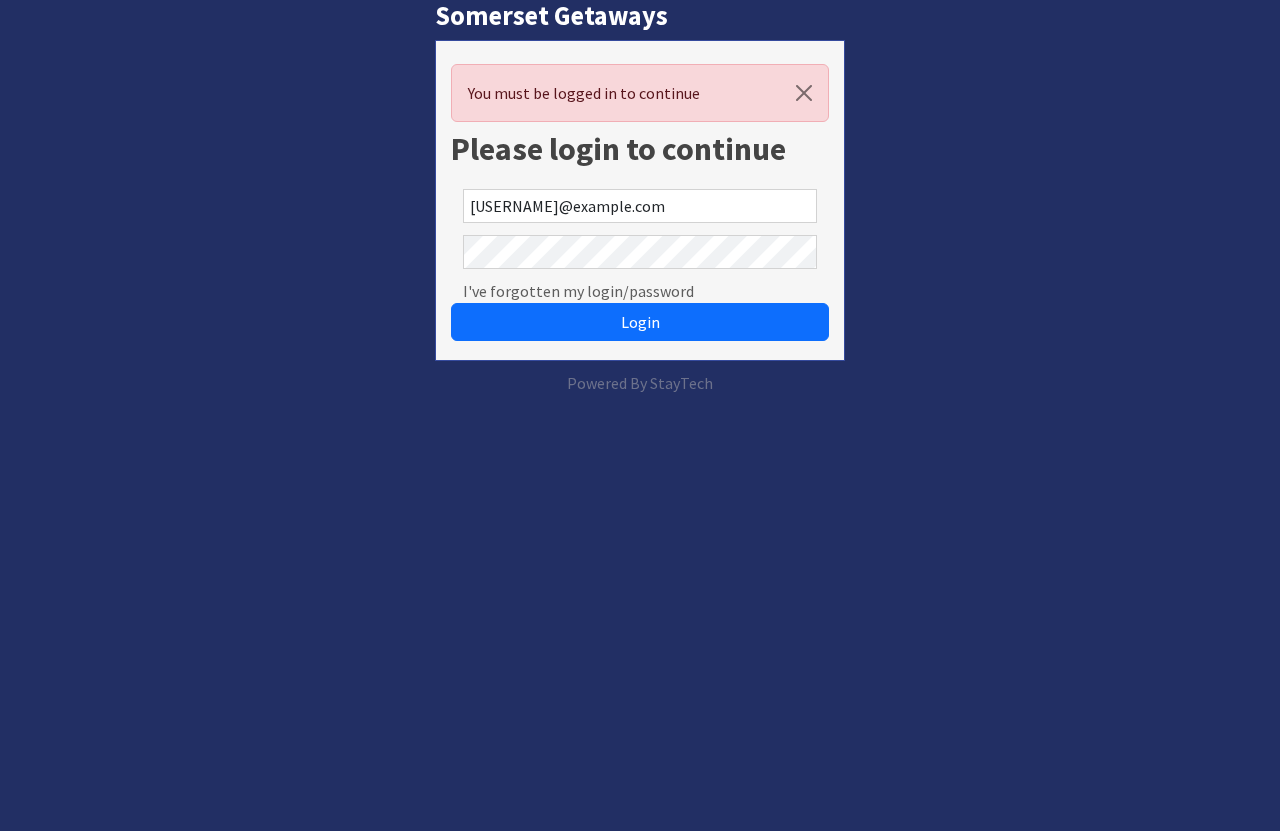 click on "Login" at bounding box center [640, 322] 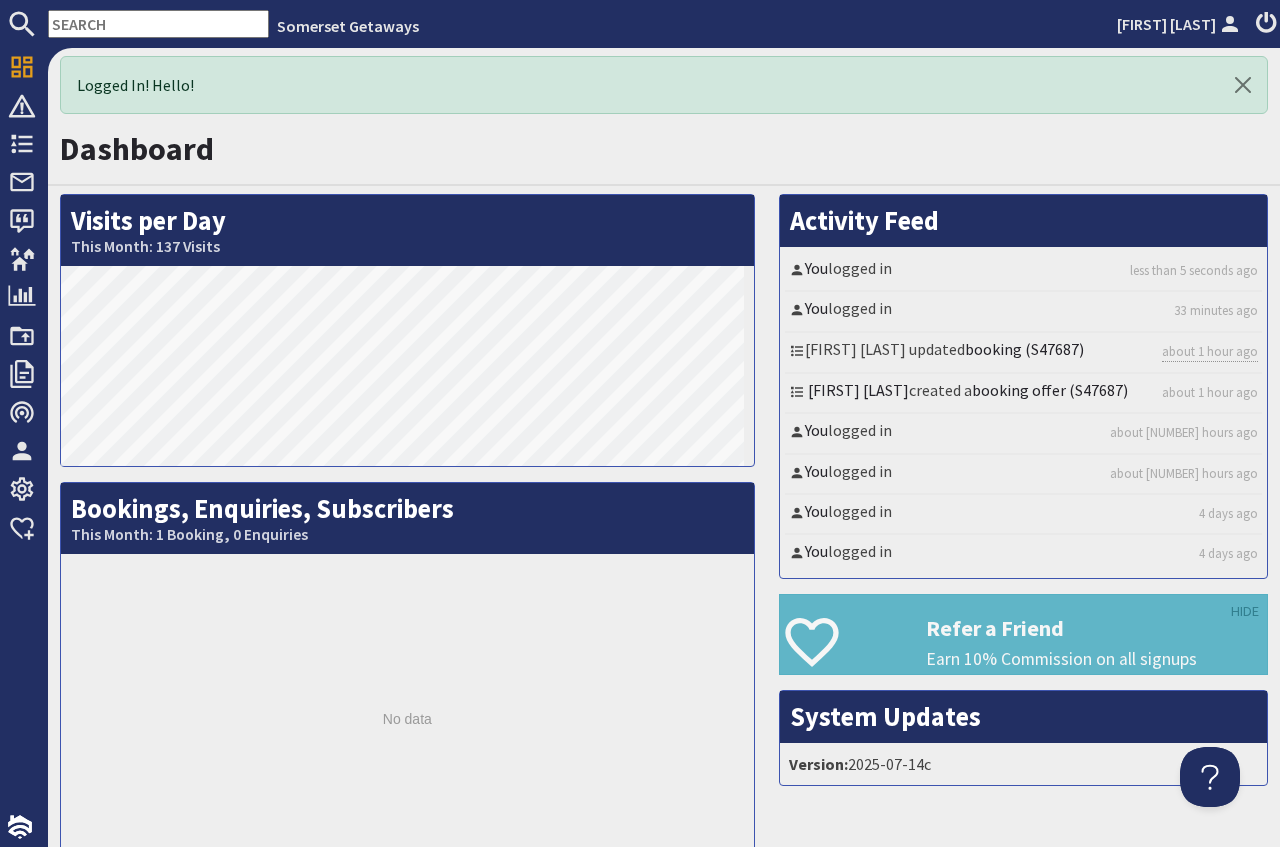 scroll, scrollTop: 0, scrollLeft: 0, axis: both 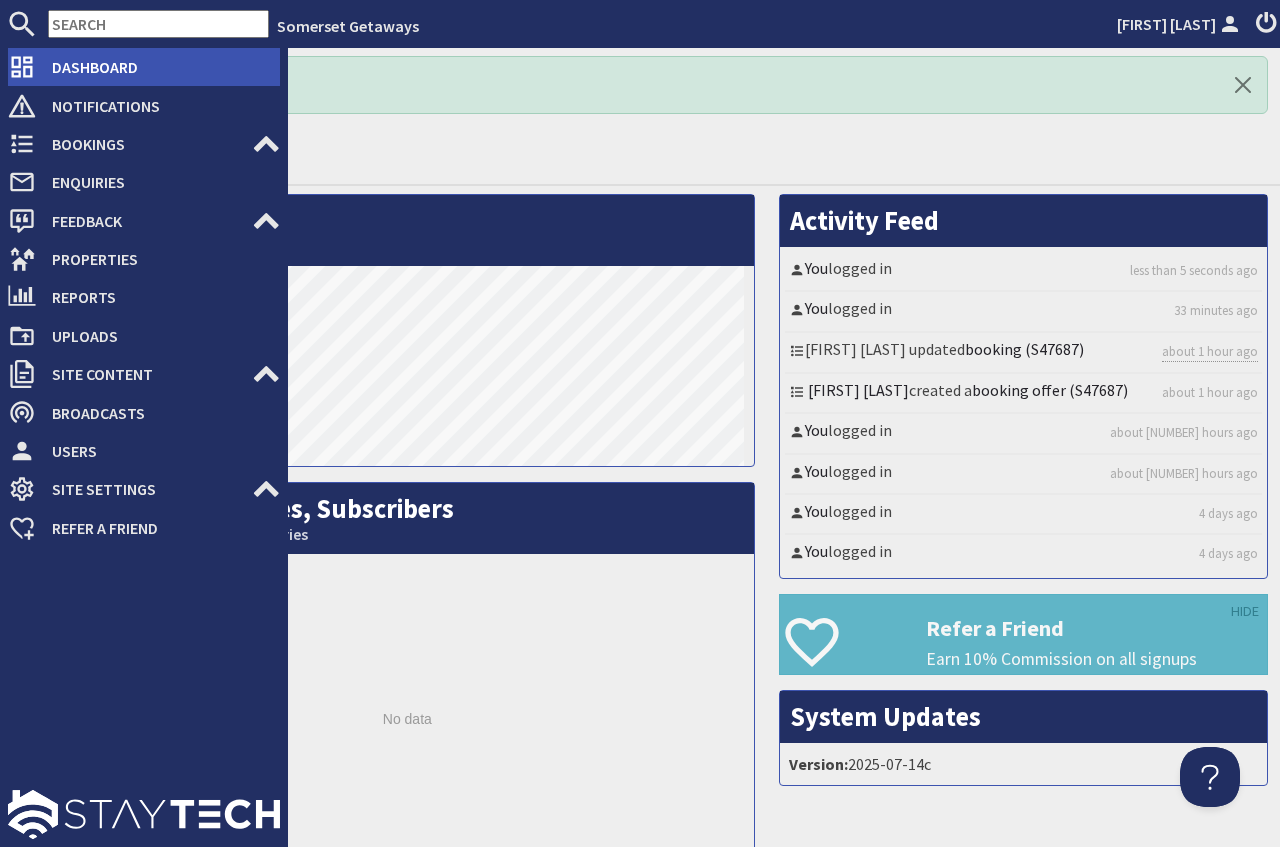 click on "Dashboard" at bounding box center (158, 67) 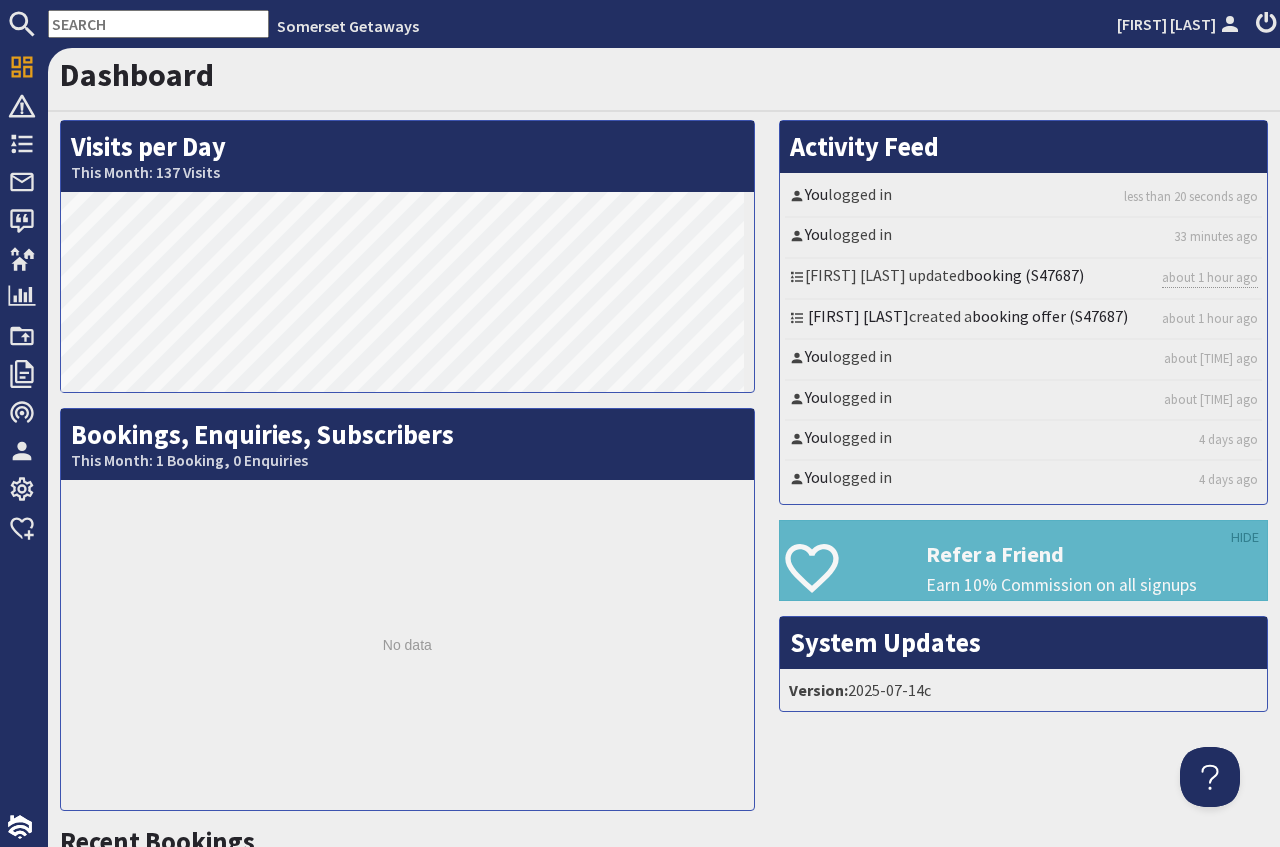 scroll, scrollTop: 0, scrollLeft: 0, axis: both 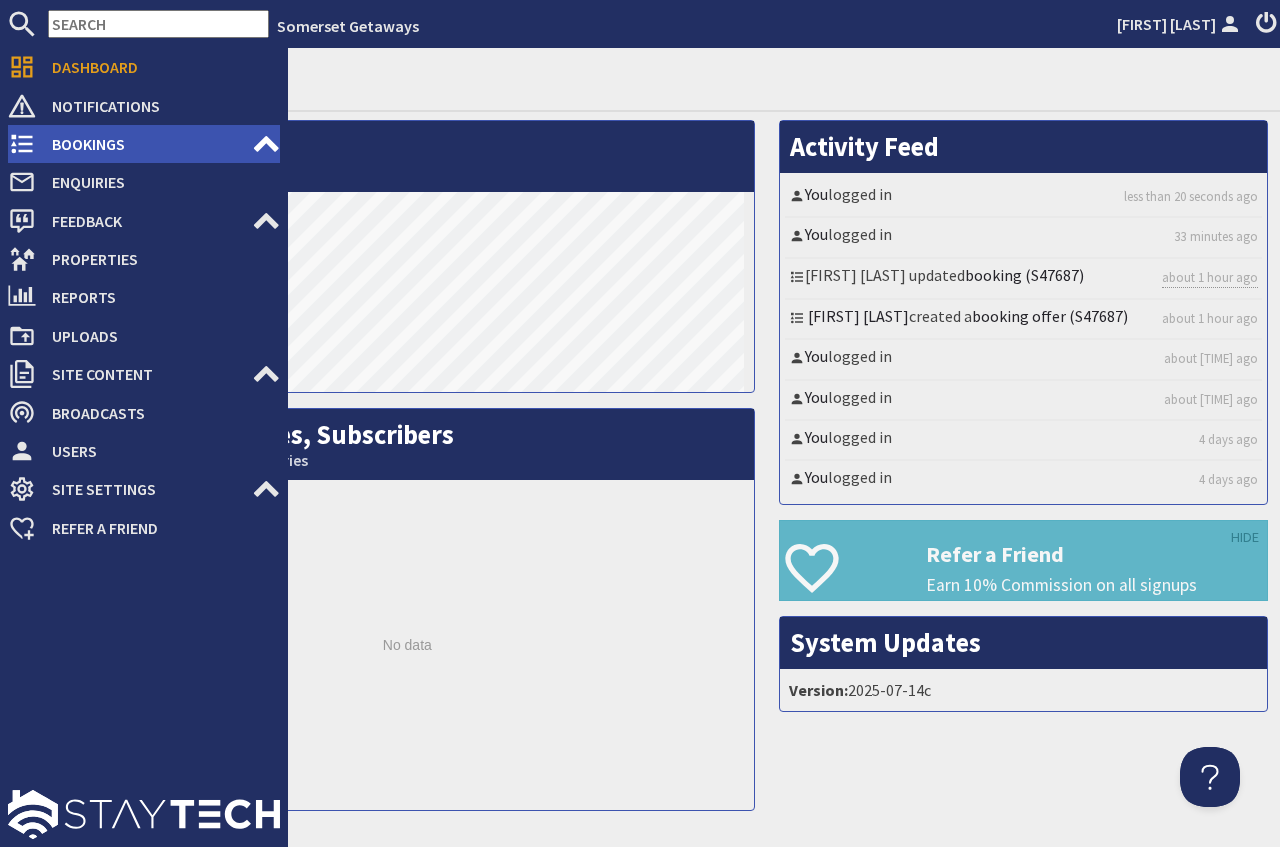 click on "Bookings" at bounding box center [144, 144] 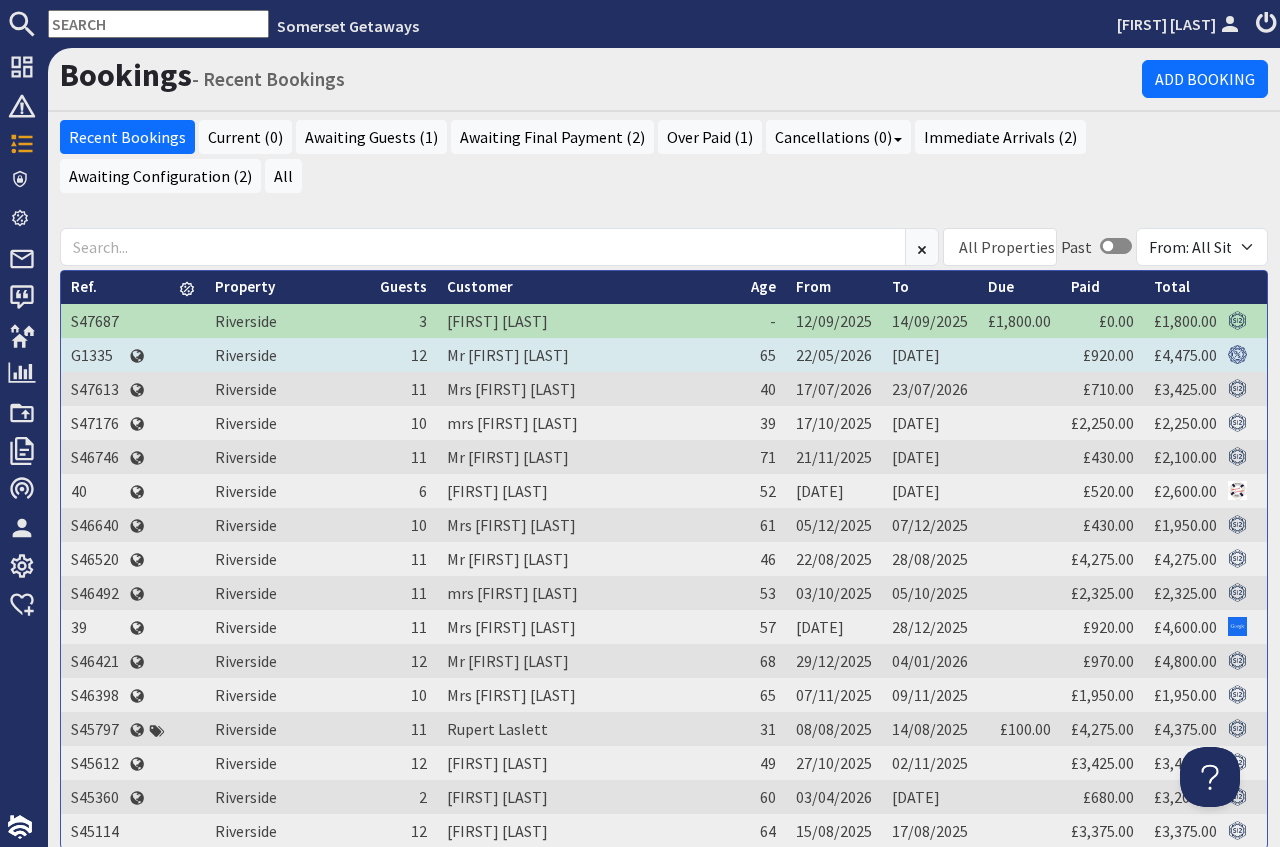 scroll, scrollTop: 0, scrollLeft: 0, axis: both 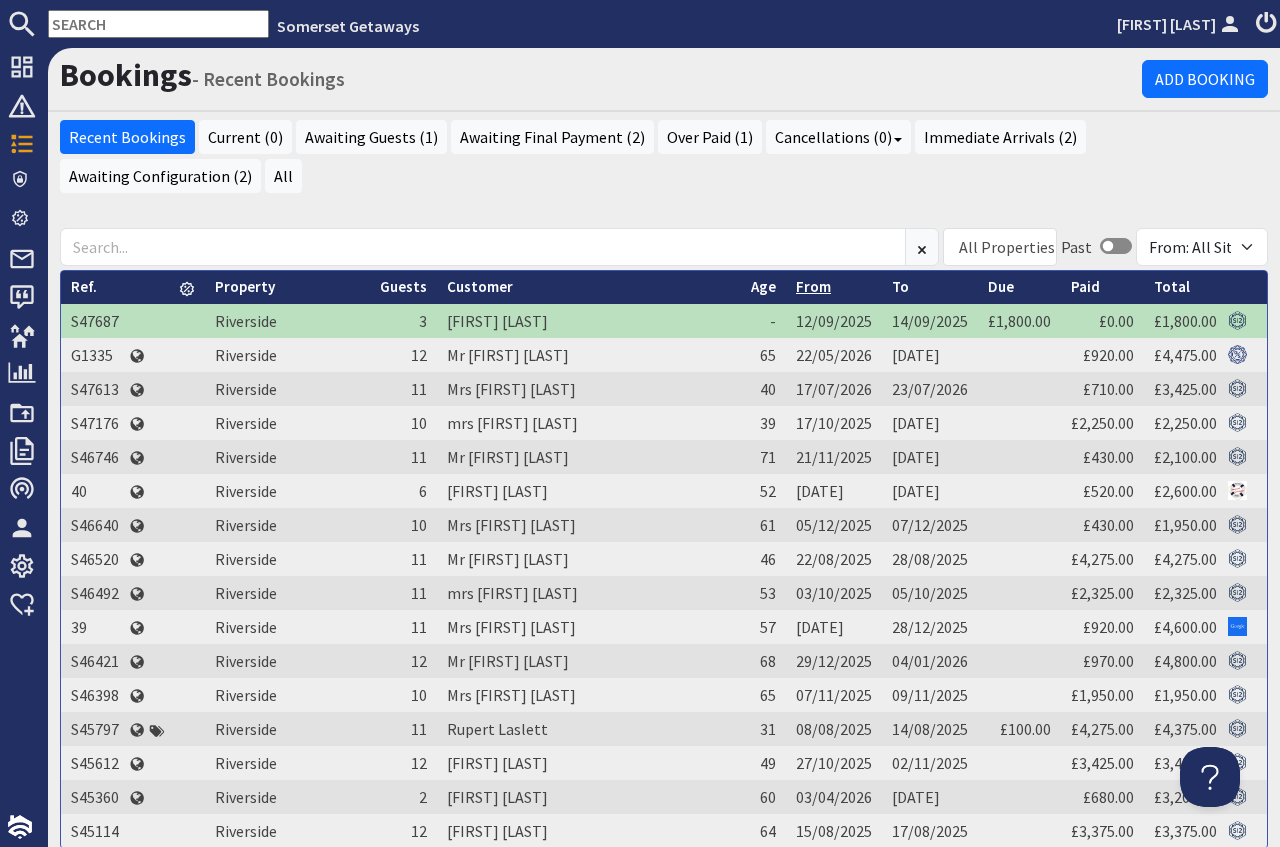 click on "From" at bounding box center [813, 286] 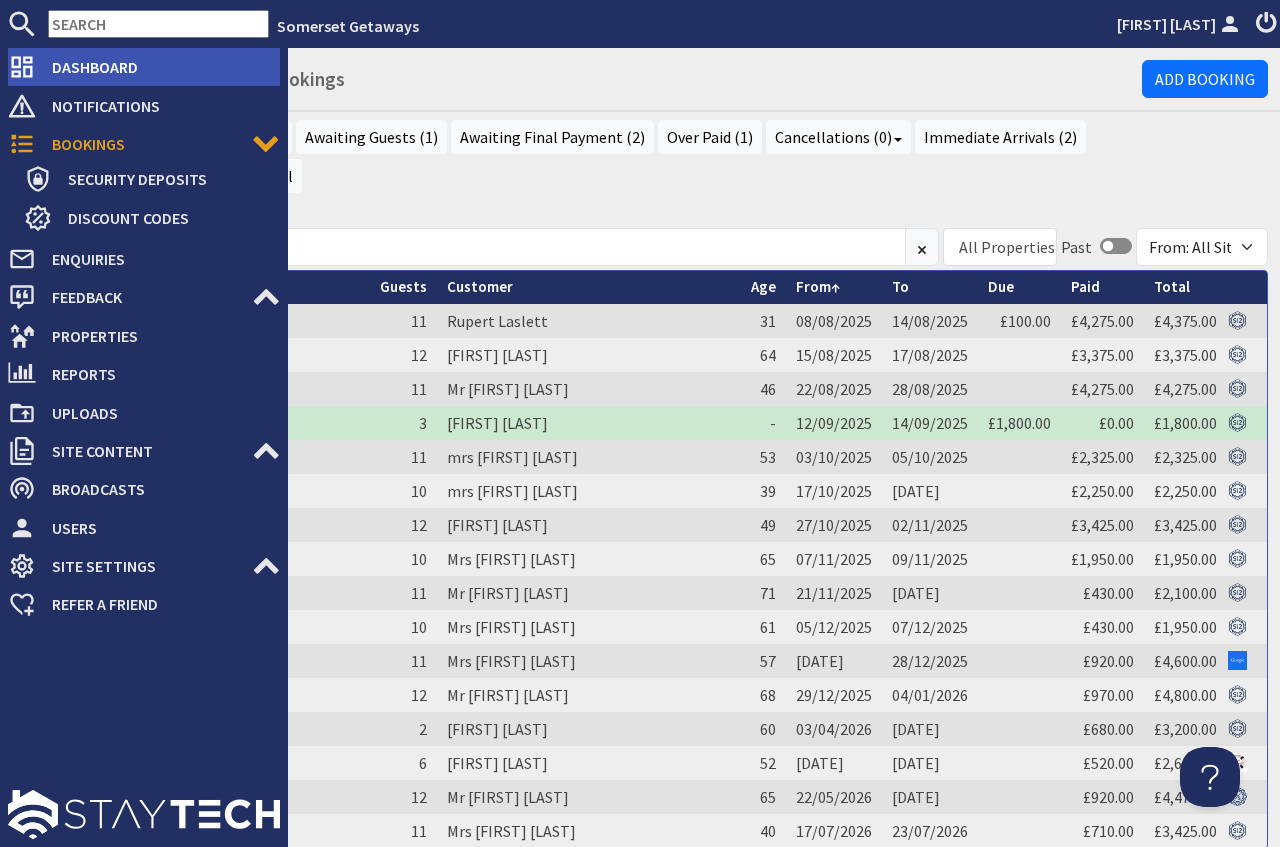click on "Dashboard" at bounding box center [158, 67] 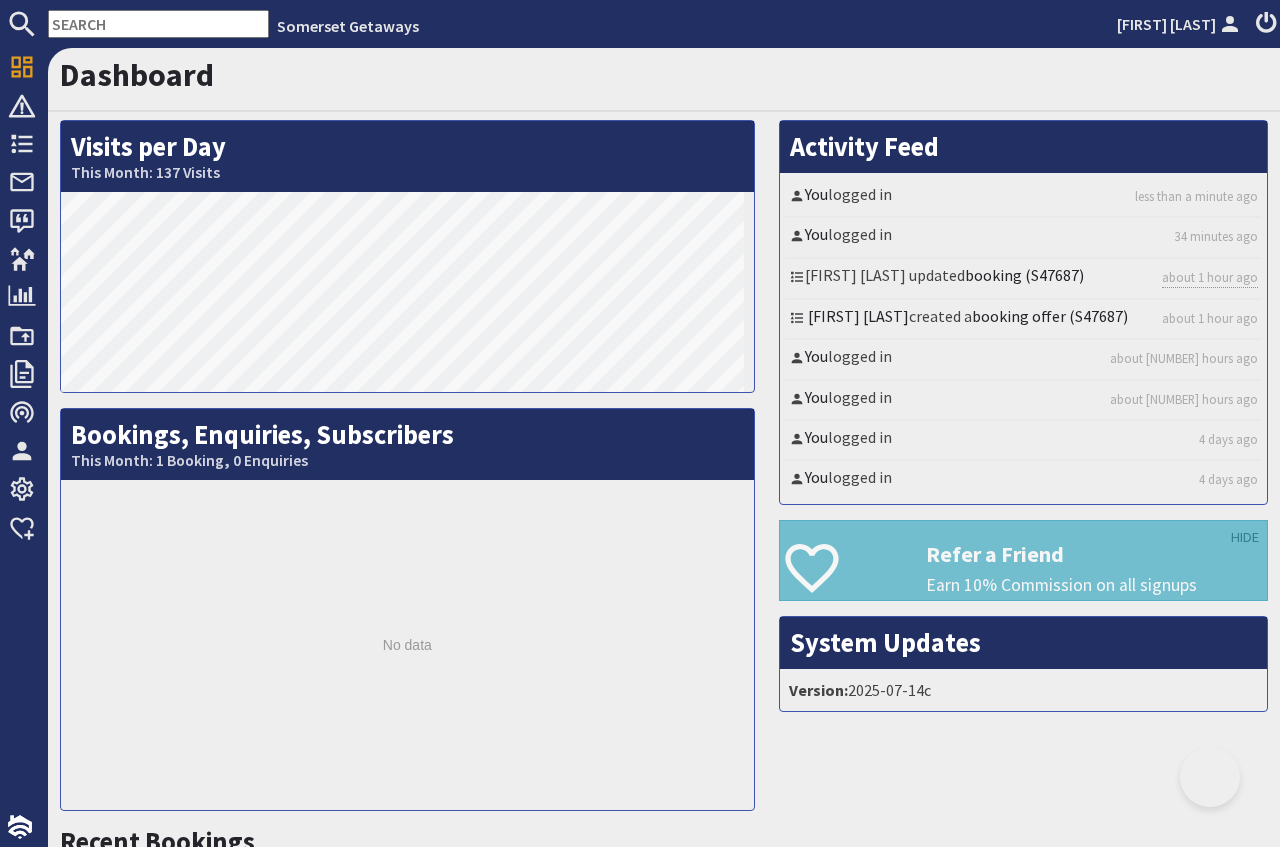 scroll, scrollTop: 0, scrollLeft: 0, axis: both 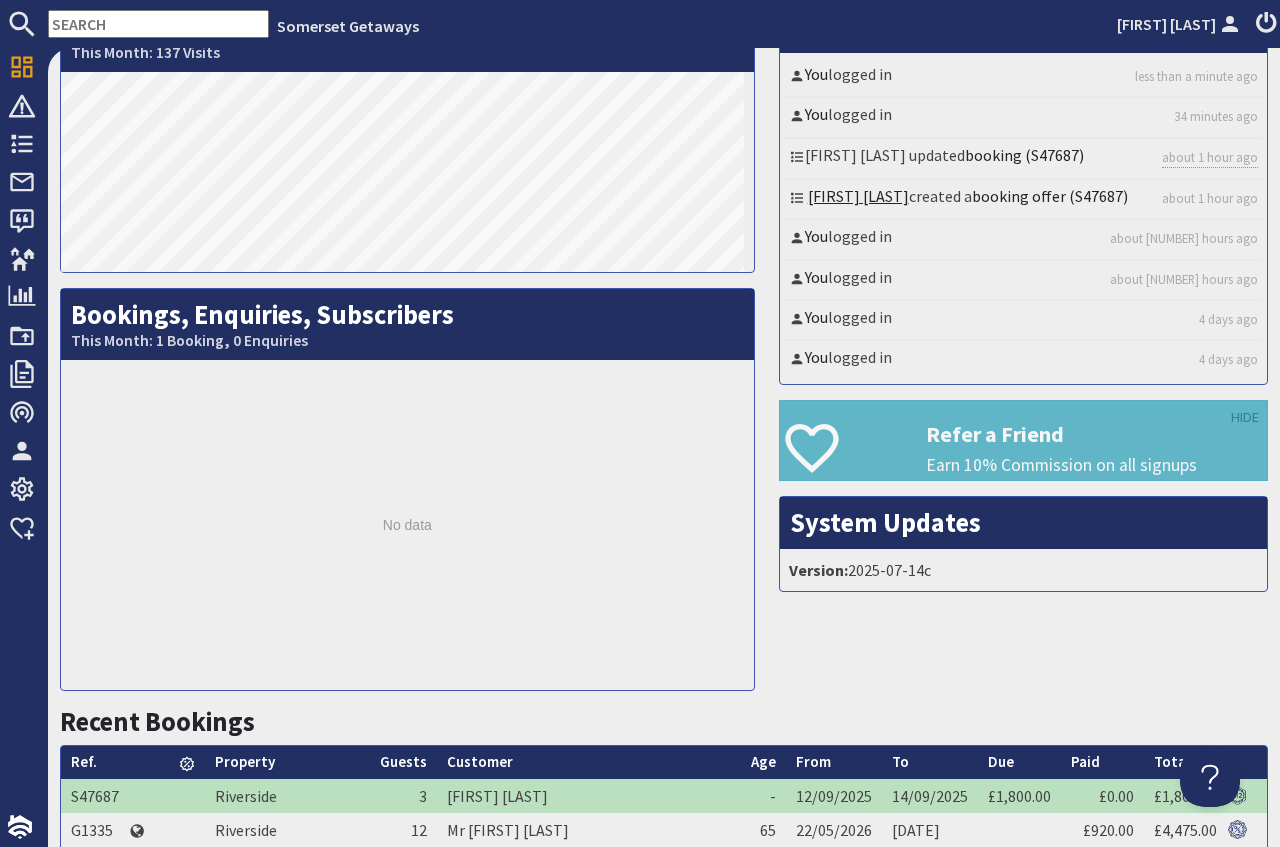 click on "[FIRST] [LAST]" at bounding box center [858, 196] 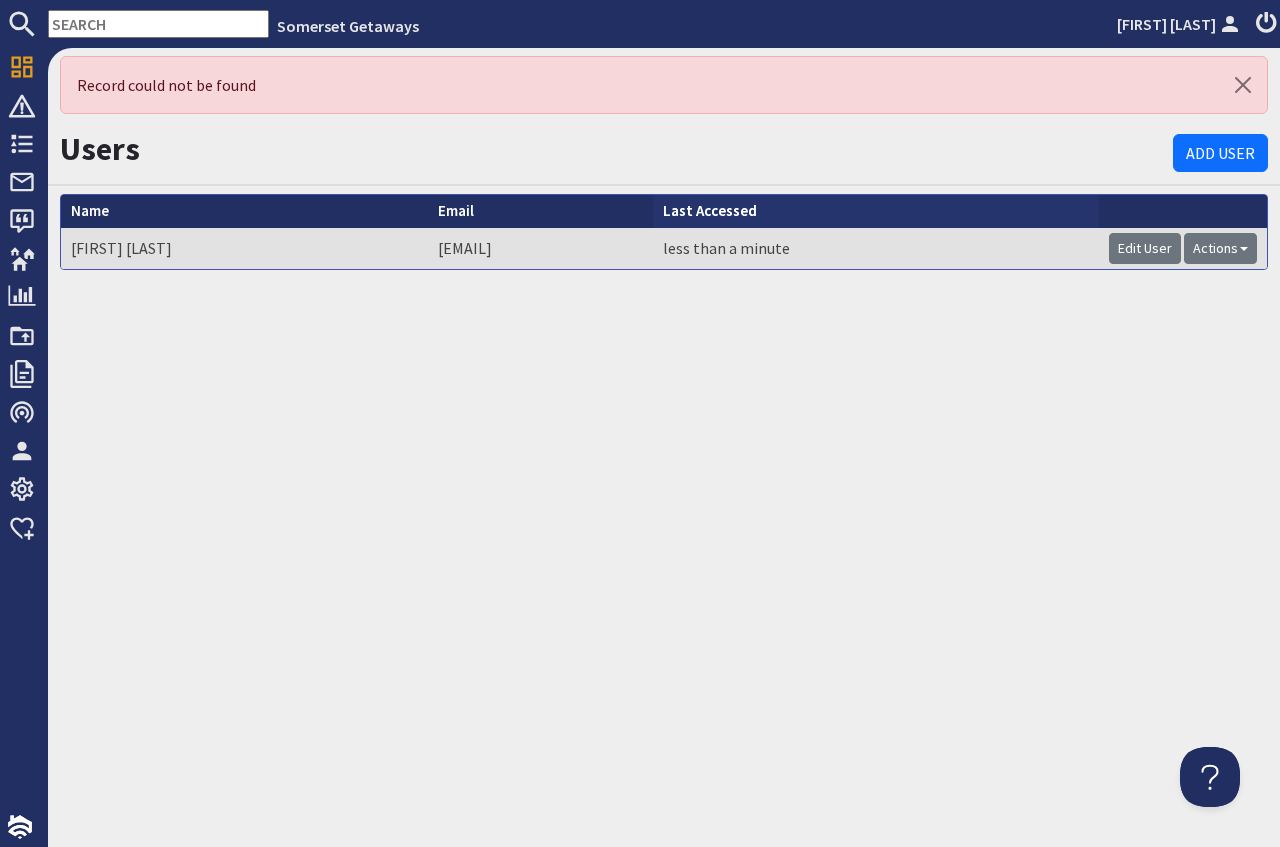 scroll, scrollTop: 0, scrollLeft: 0, axis: both 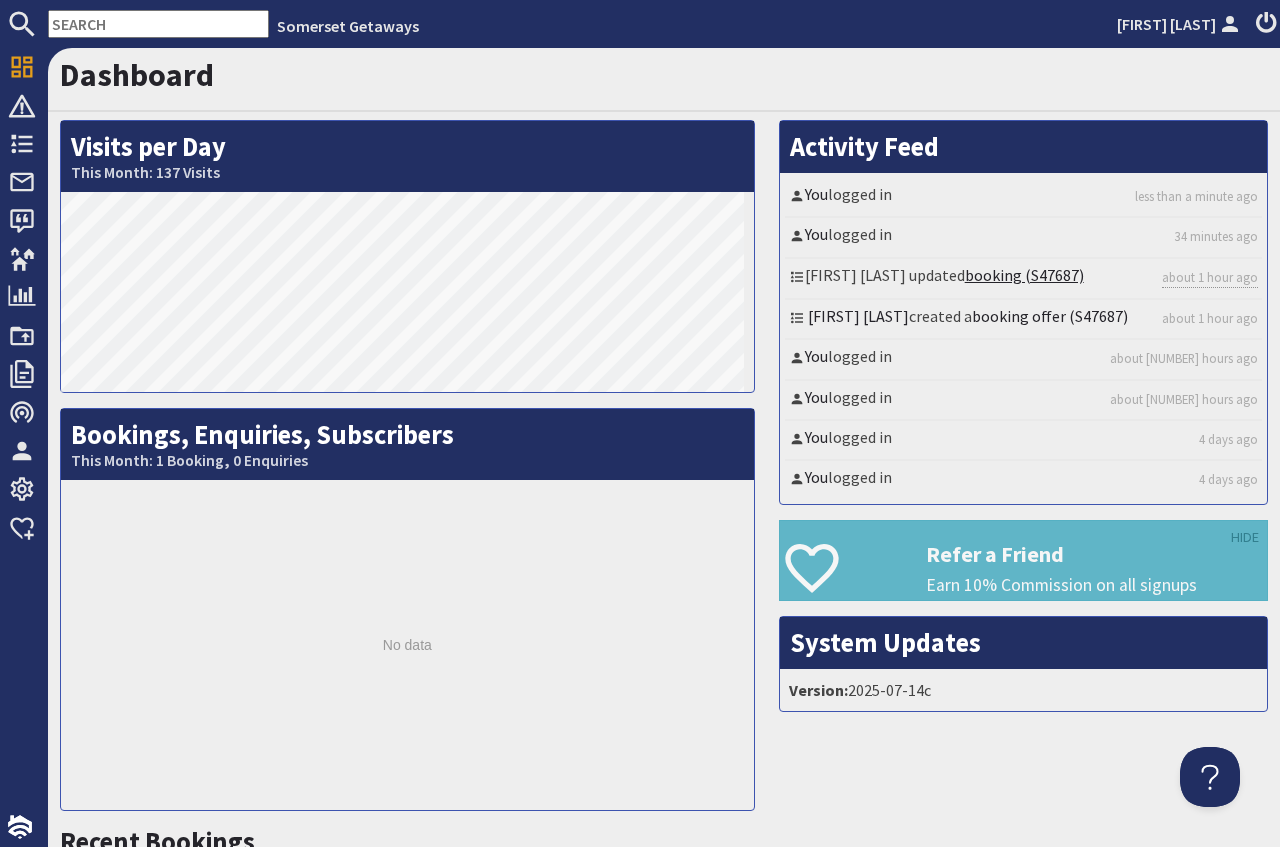 click on "booking (S47687)" at bounding box center (1024, 275) 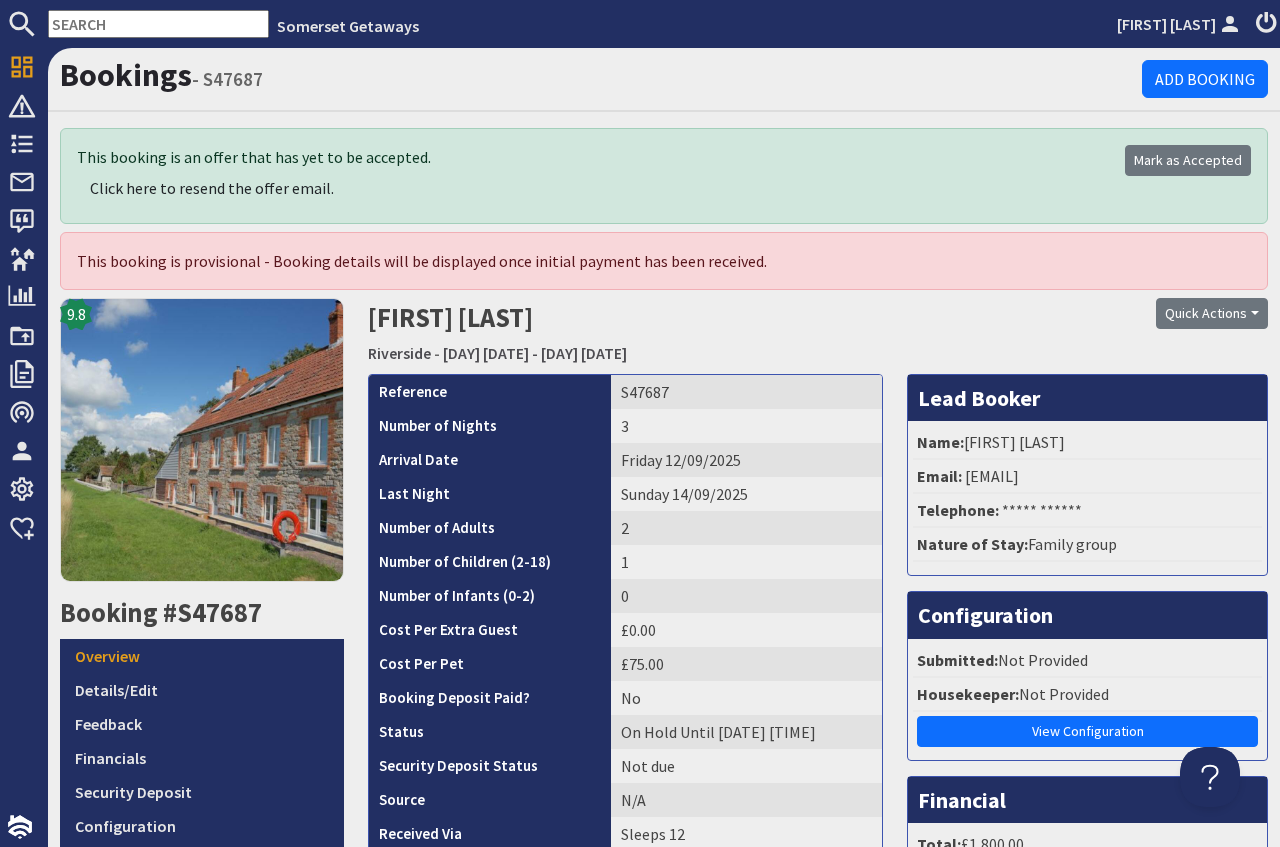 scroll, scrollTop: 0, scrollLeft: 0, axis: both 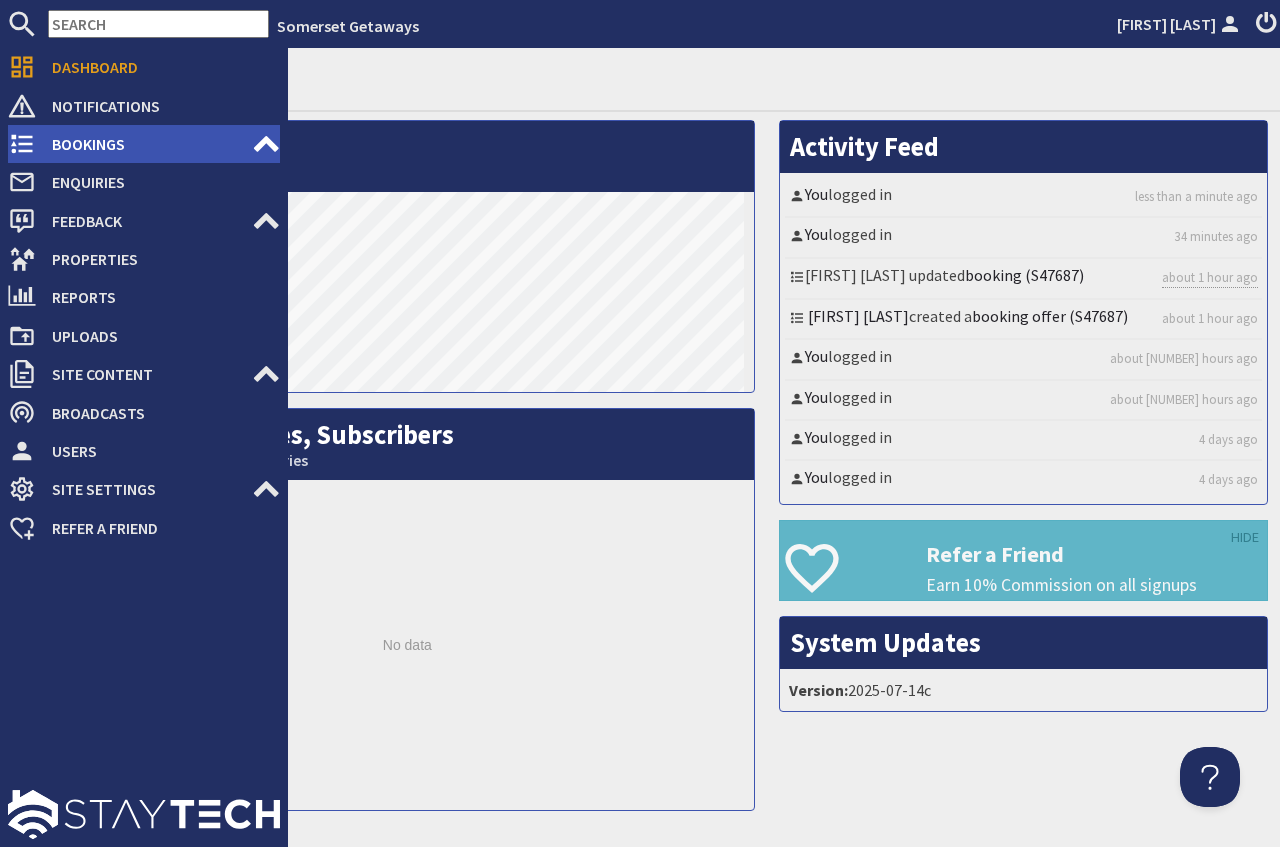 click on "Bookings" at bounding box center (144, 144) 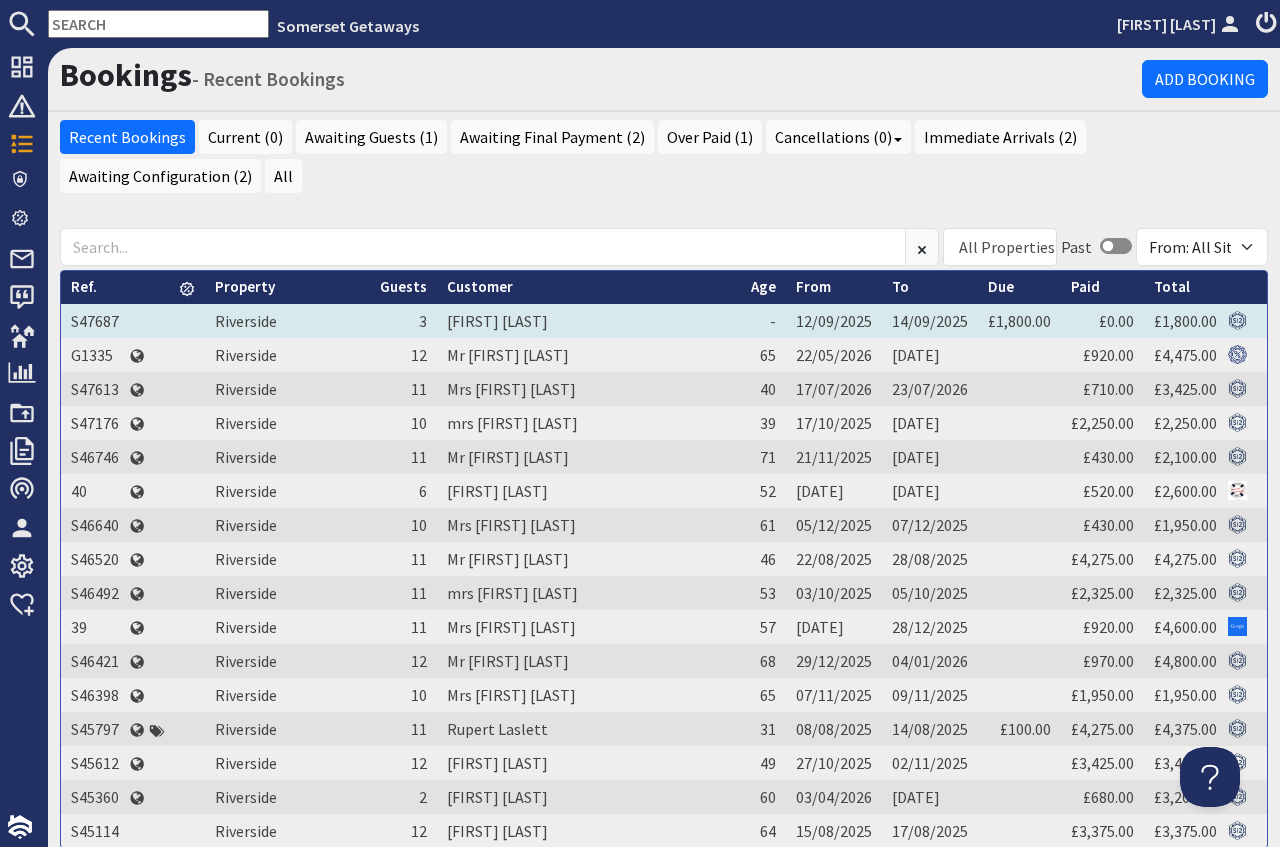 scroll, scrollTop: 0, scrollLeft: 0, axis: both 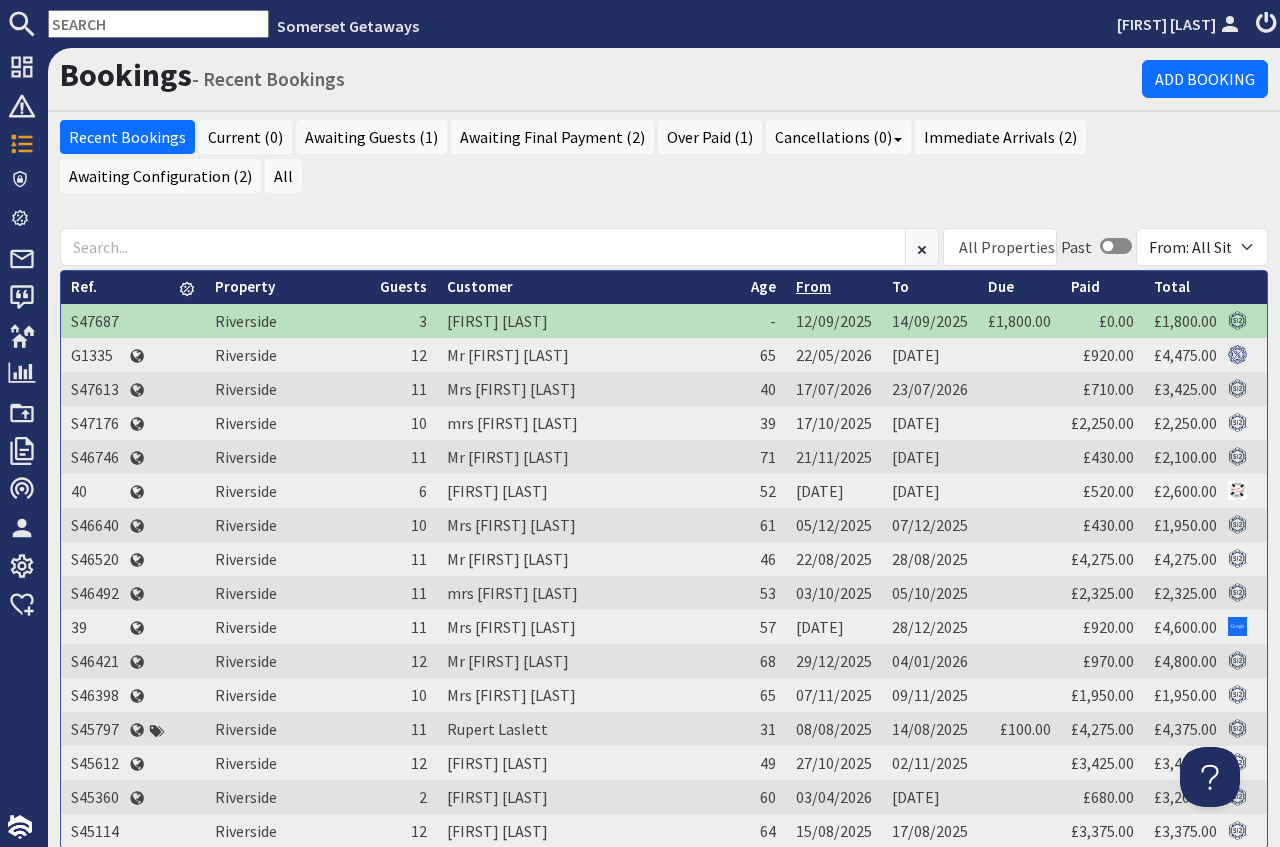 click on "From" at bounding box center [813, 286] 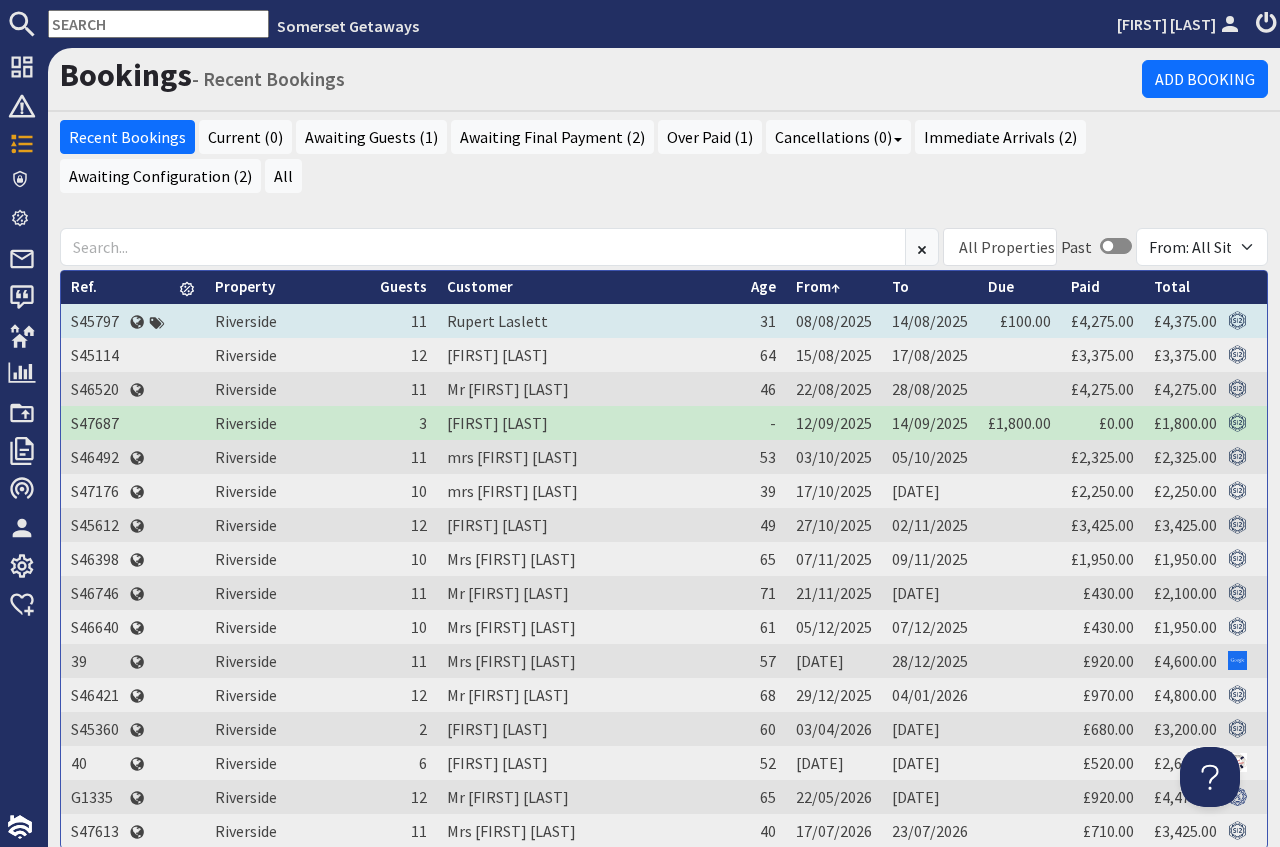 click on "Rupert Laslett" at bounding box center (589, 321) 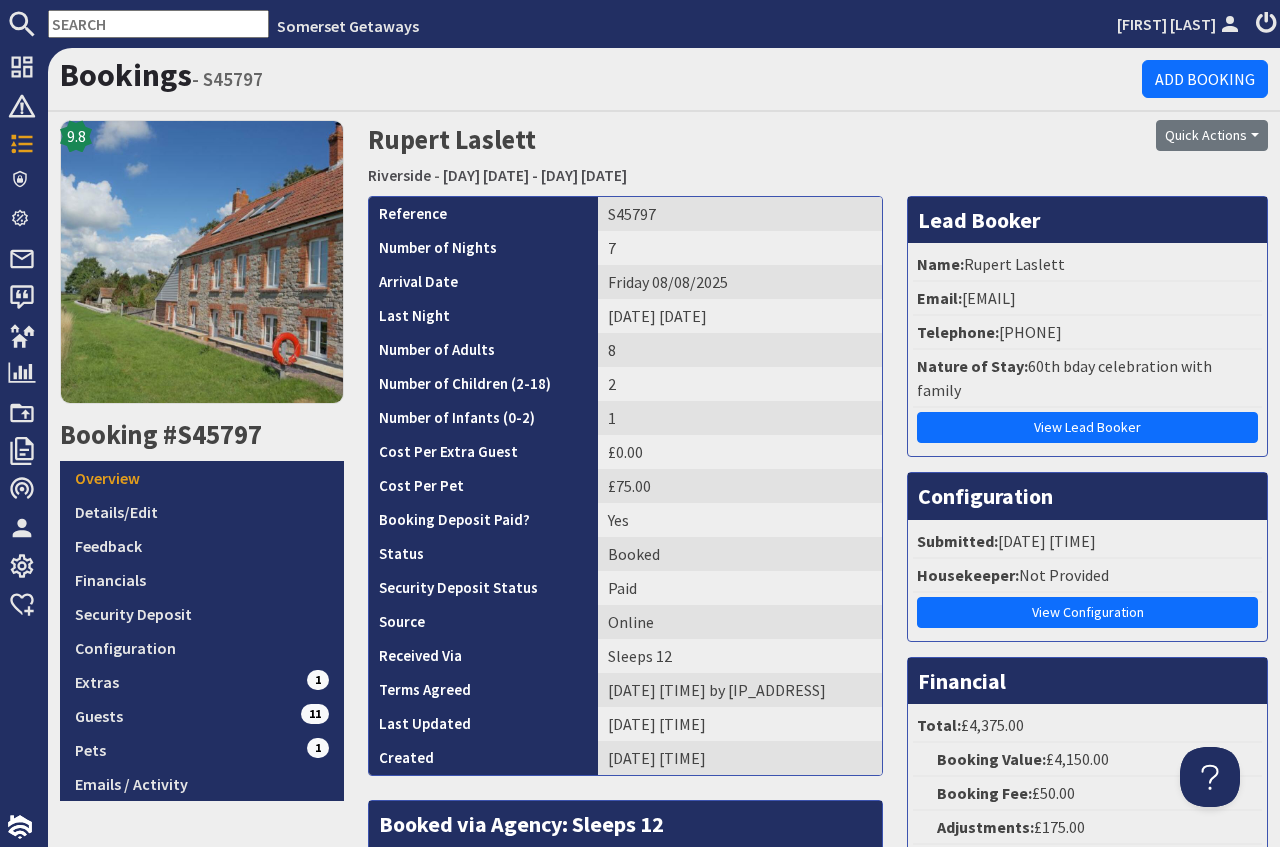 scroll, scrollTop: 0, scrollLeft: 0, axis: both 